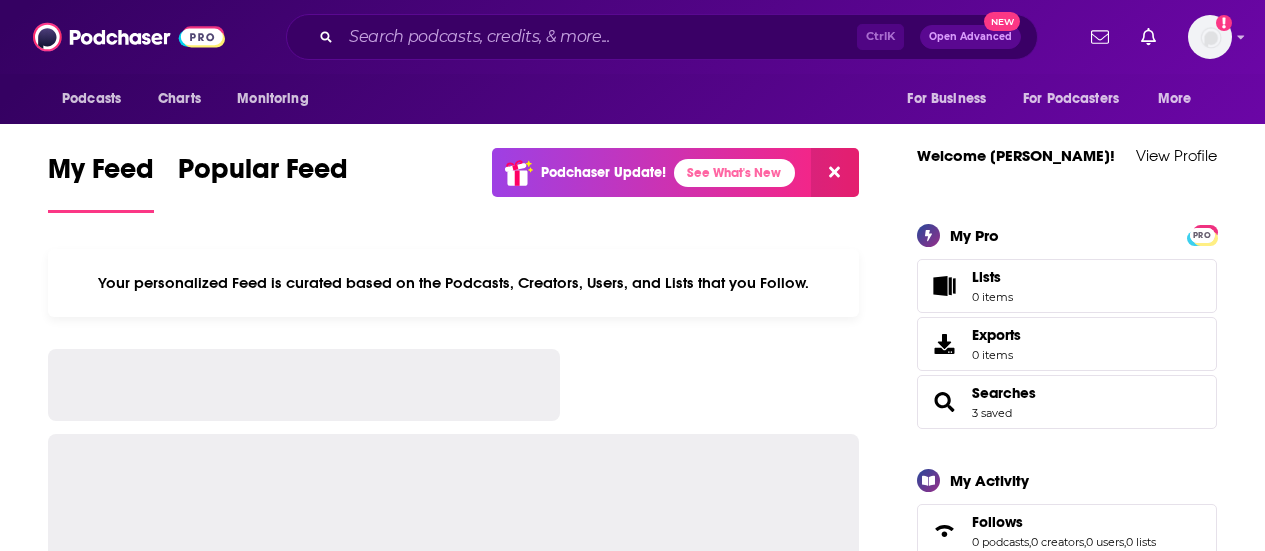scroll, scrollTop: 0, scrollLeft: 0, axis: both 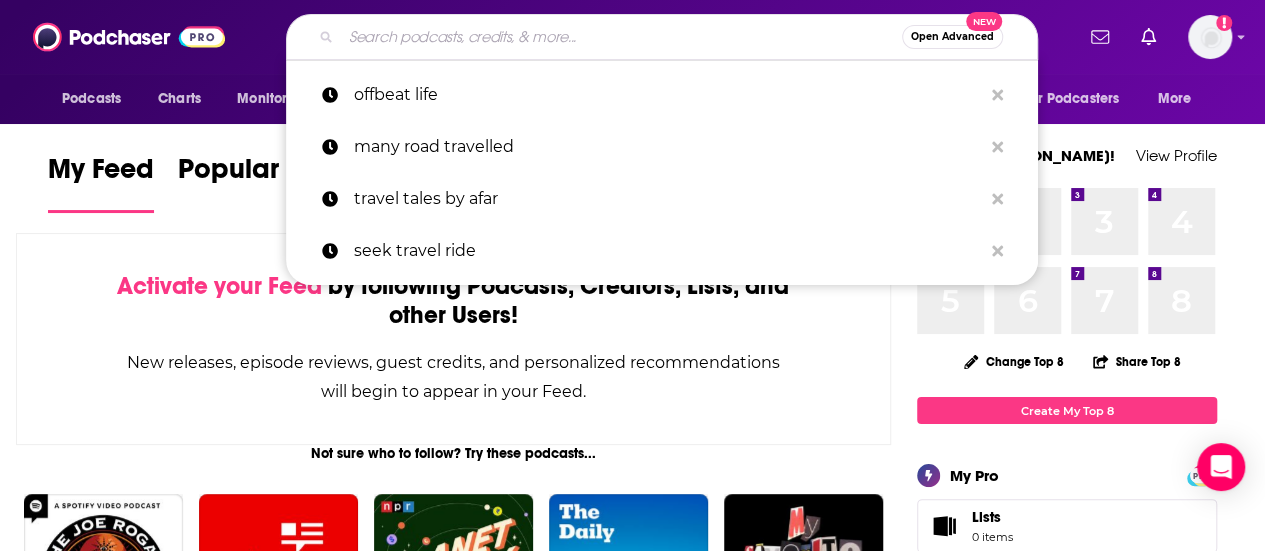 click at bounding box center (621, 37) 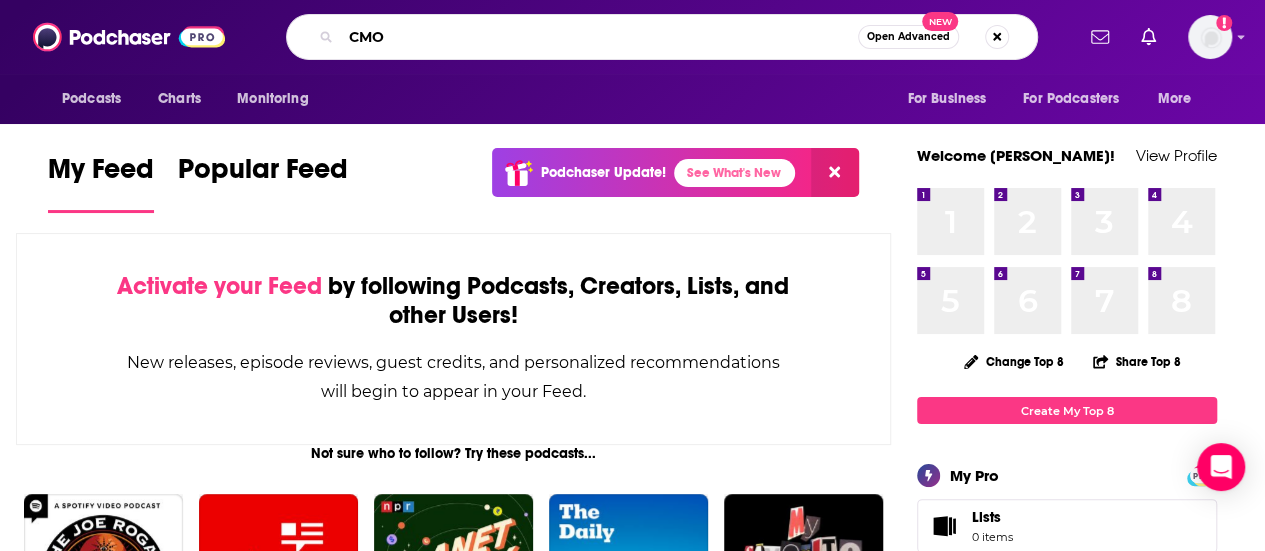 type on "CMO" 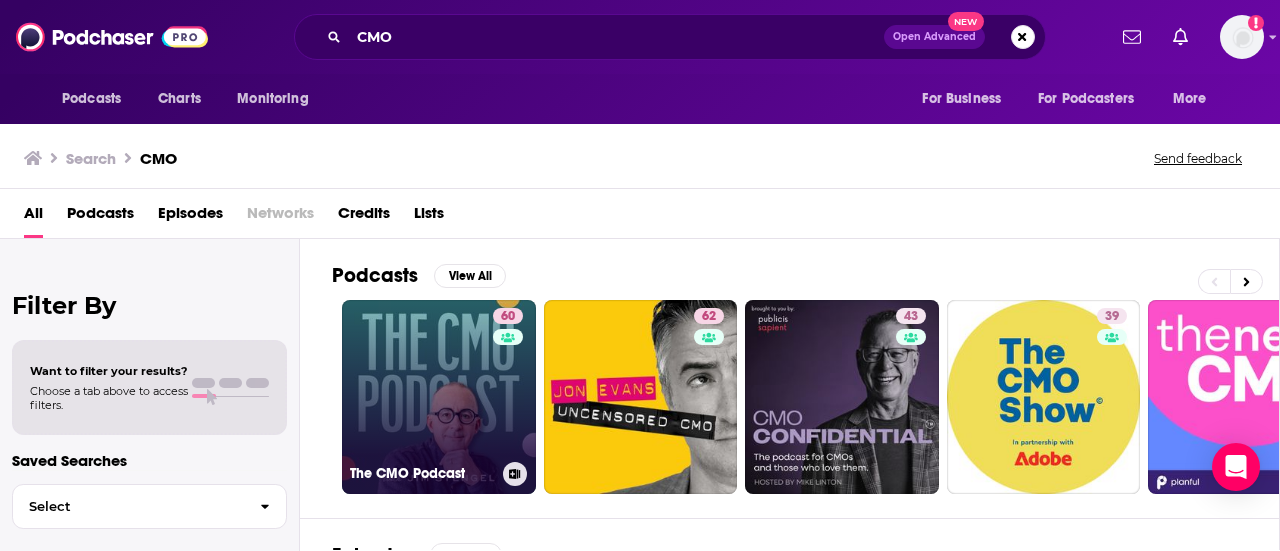 click on "60 The CMO Podcast" at bounding box center [439, 397] 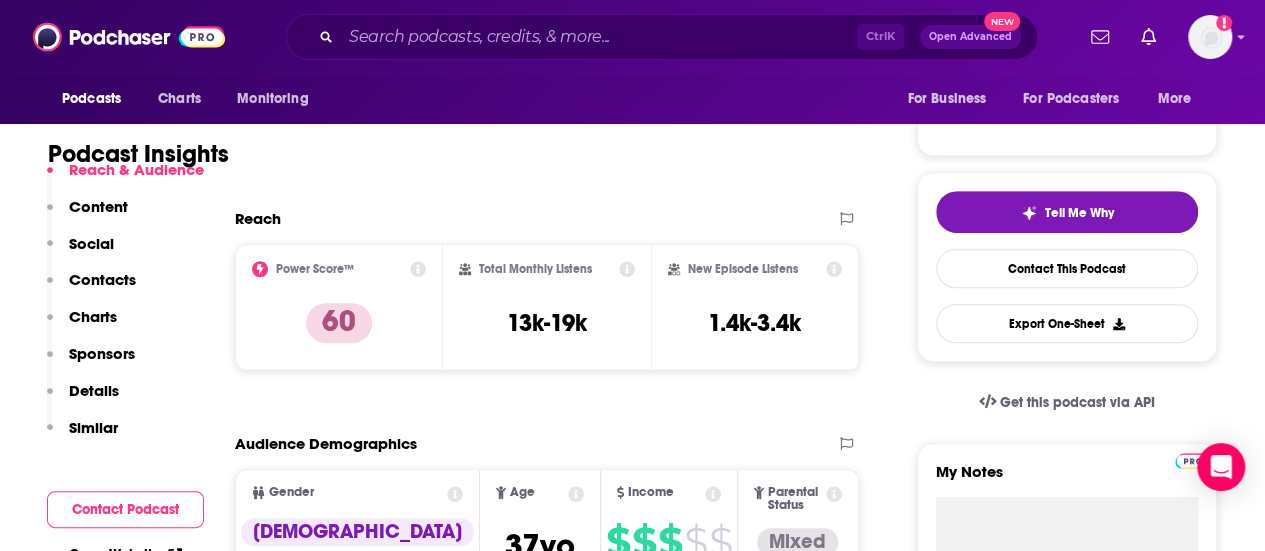 scroll, scrollTop: 500, scrollLeft: 0, axis: vertical 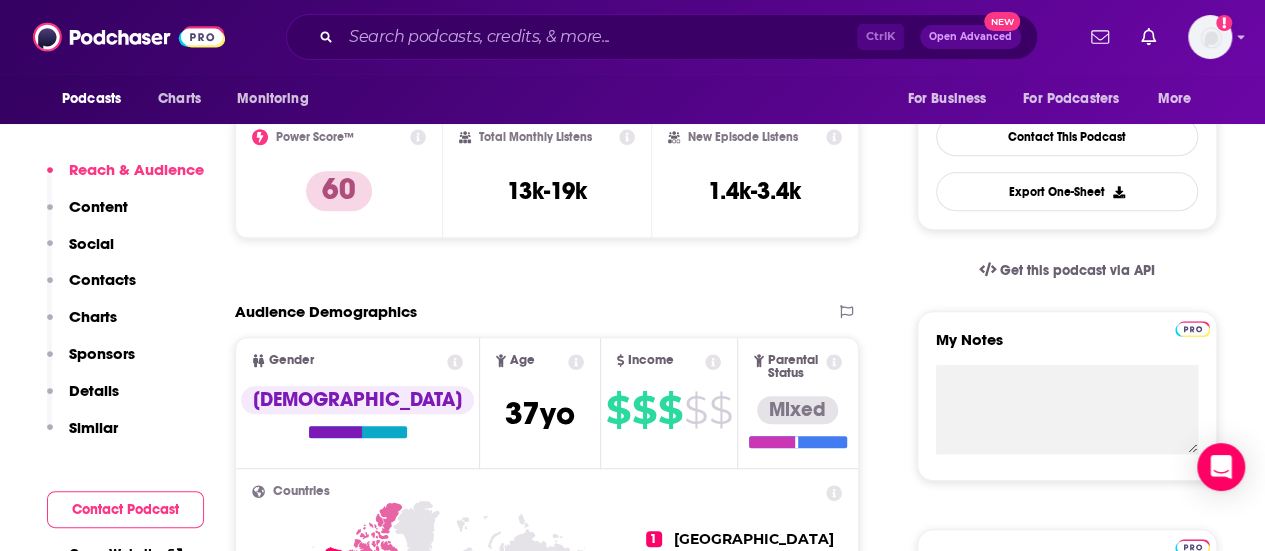 click on "Contacts" at bounding box center (102, 279) 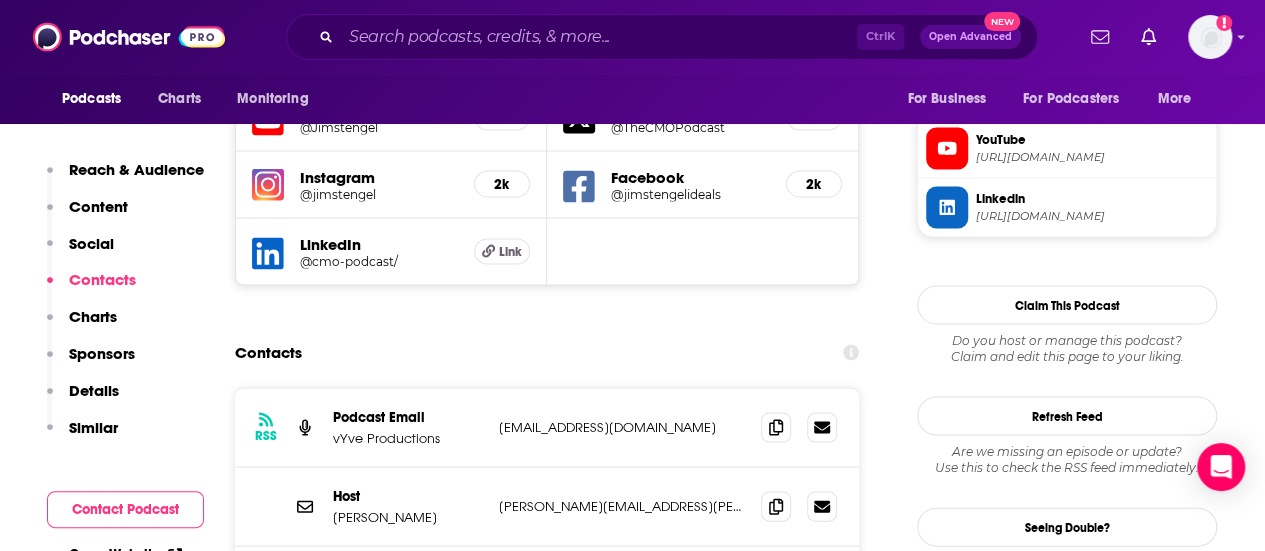 scroll, scrollTop: 1905, scrollLeft: 0, axis: vertical 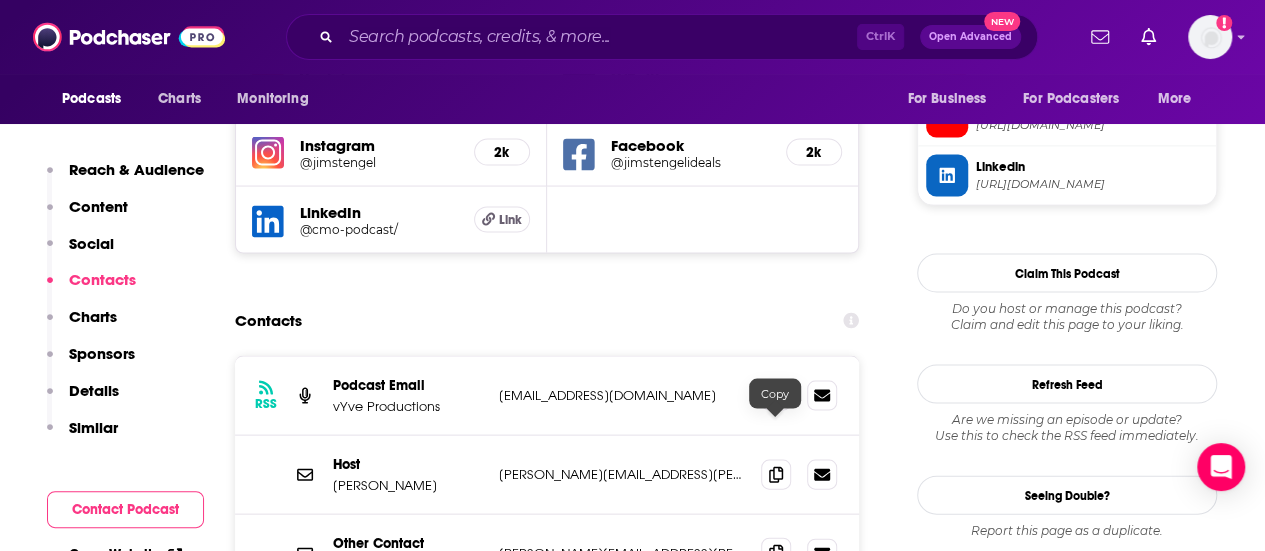 click 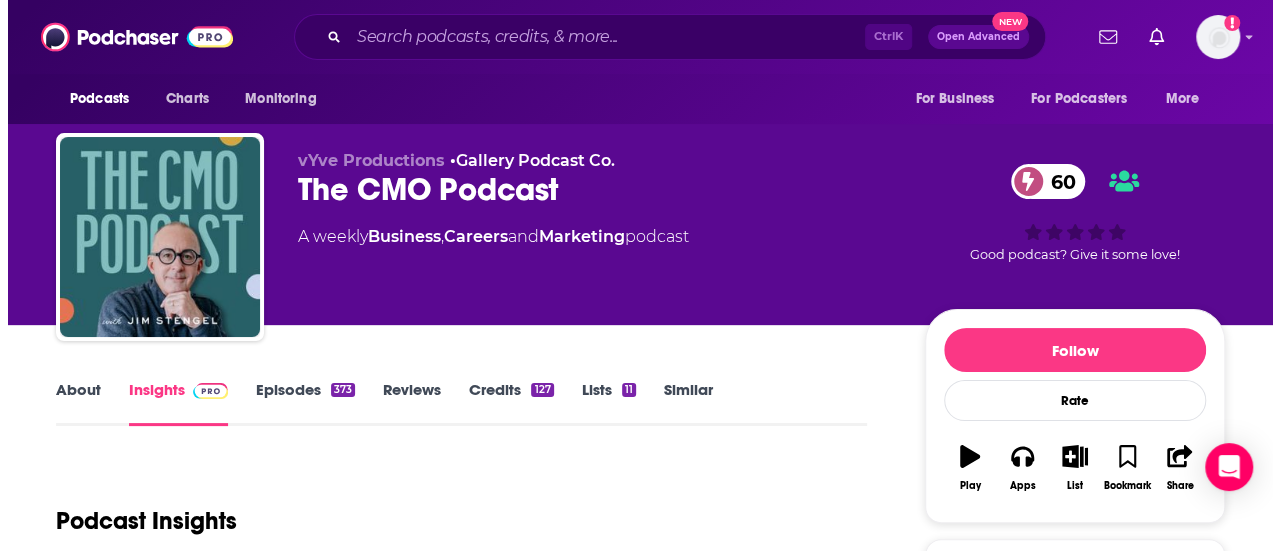scroll, scrollTop: 0, scrollLeft: 0, axis: both 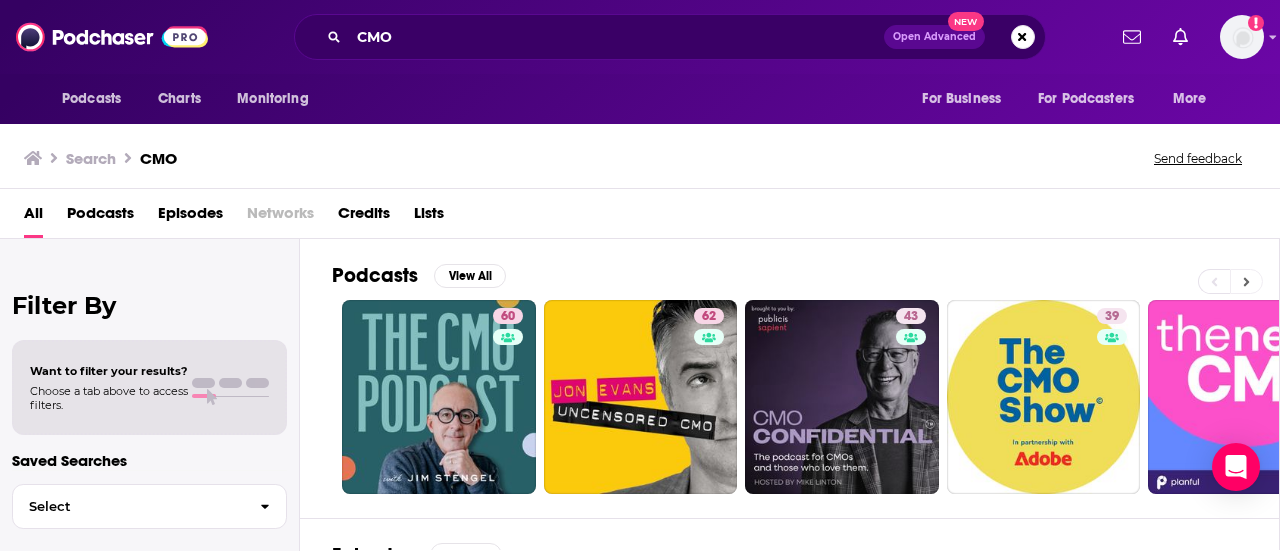 click at bounding box center (1246, 281) 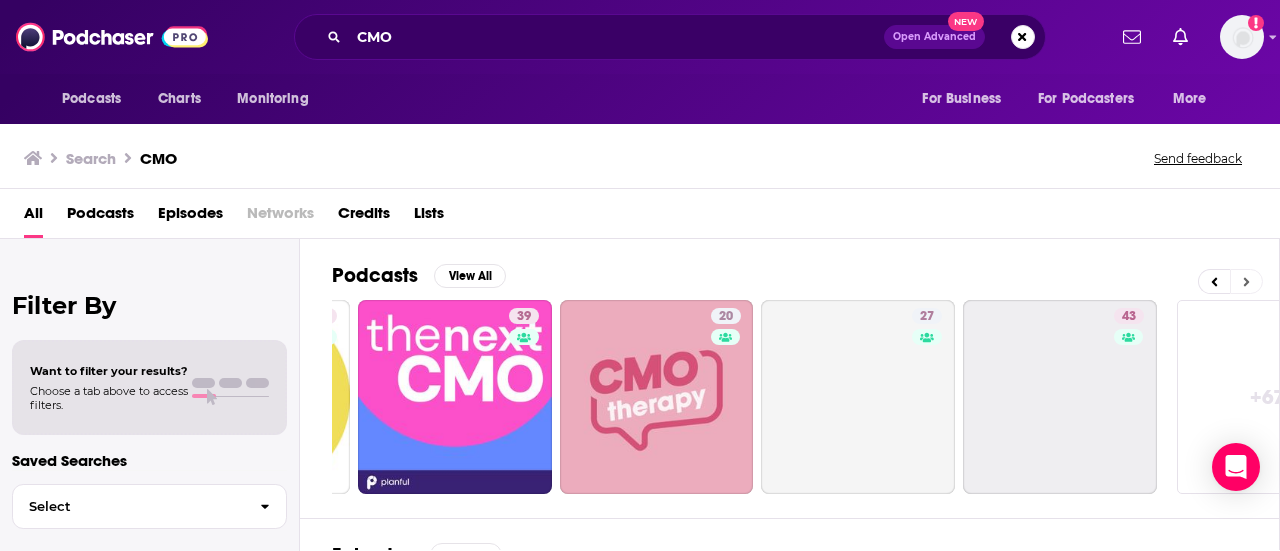 click at bounding box center (1246, 281) 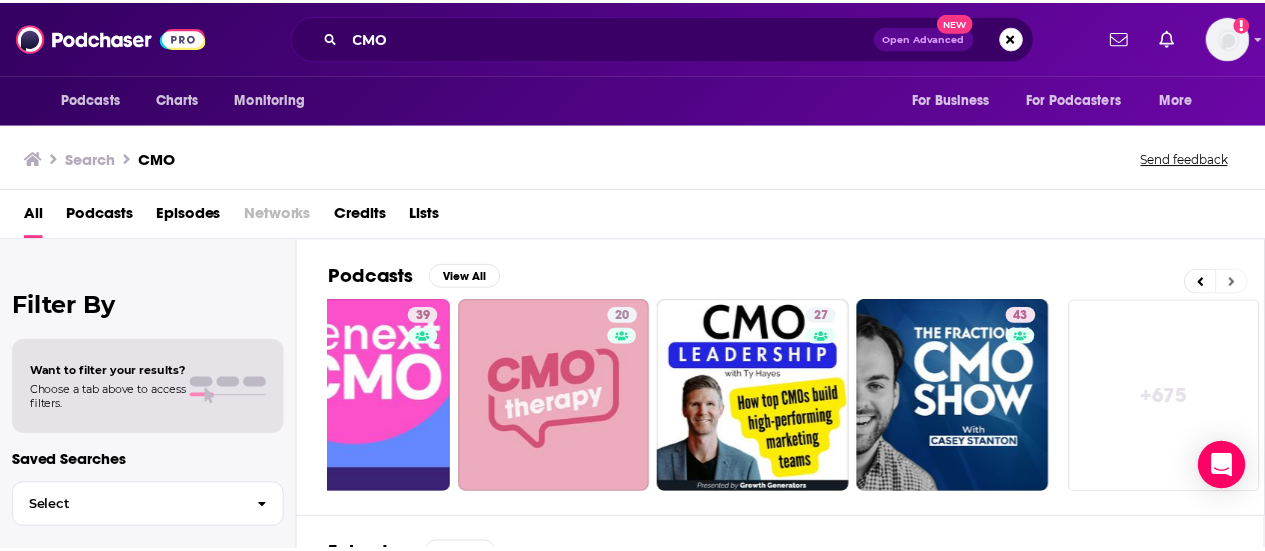 scroll, scrollTop: 0, scrollLeft: 888, axis: horizontal 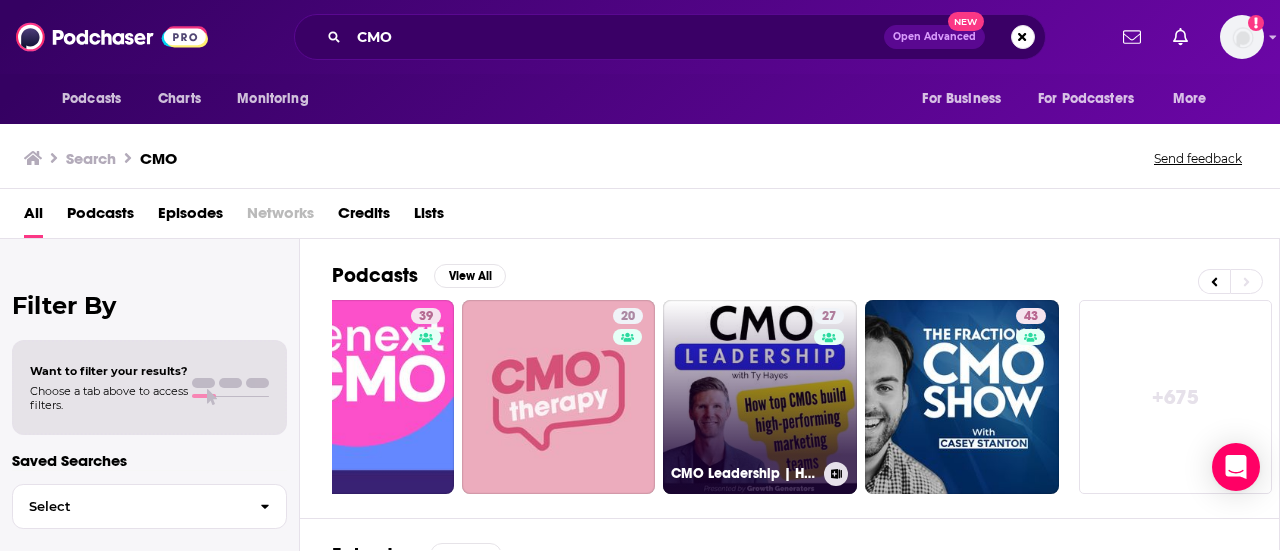 click on "27 CMO Leadership | How top Chief Marketing Officers (CMOs) build high-performing marketing teams with Ty Hayes" at bounding box center [760, 397] 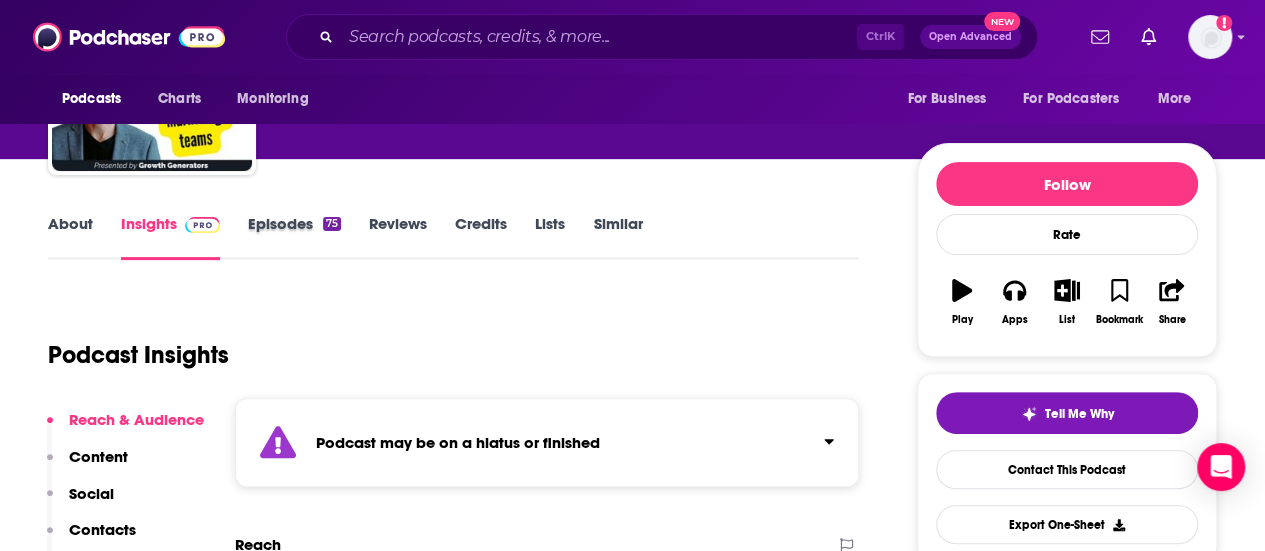scroll, scrollTop: 100, scrollLeft: 0, axis: vertical 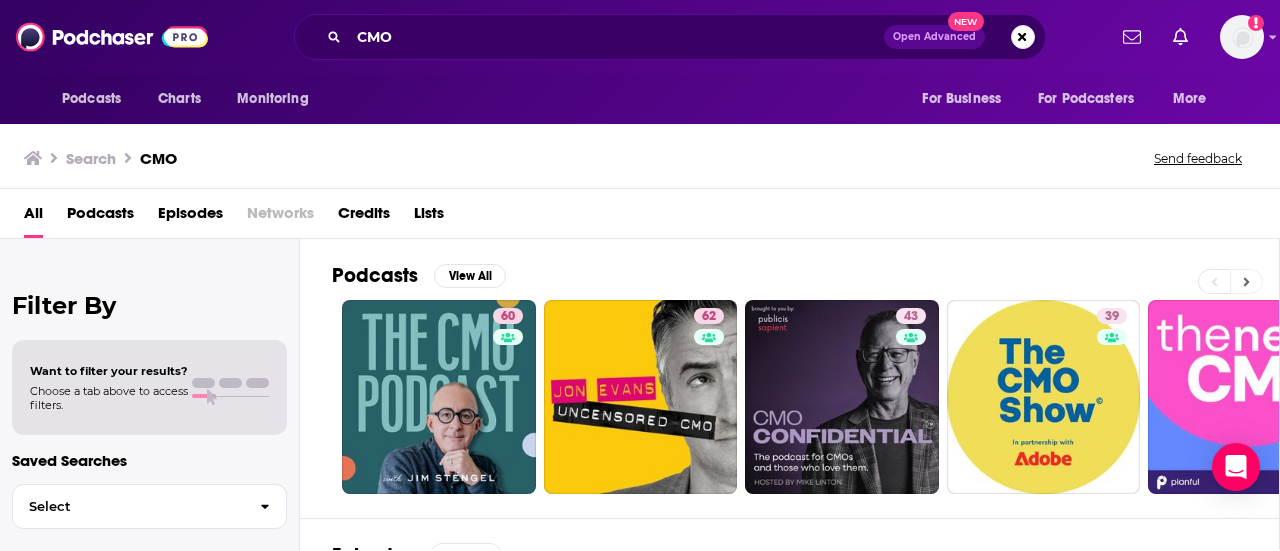 click 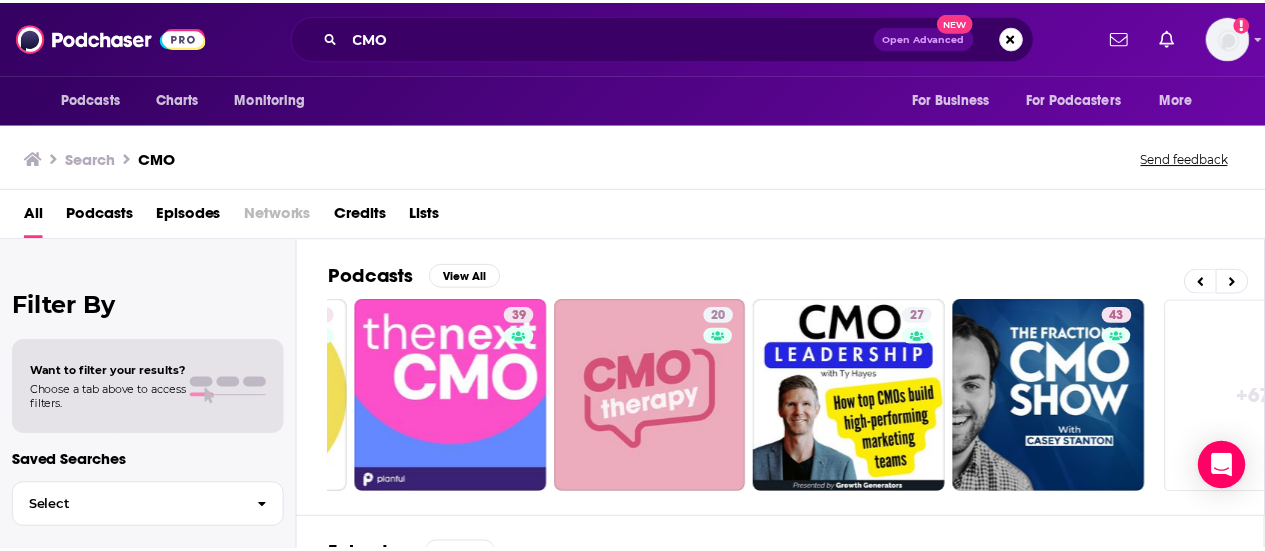 scroll, scrollTop: 0, scrollLeft: 888, axis: horizontal 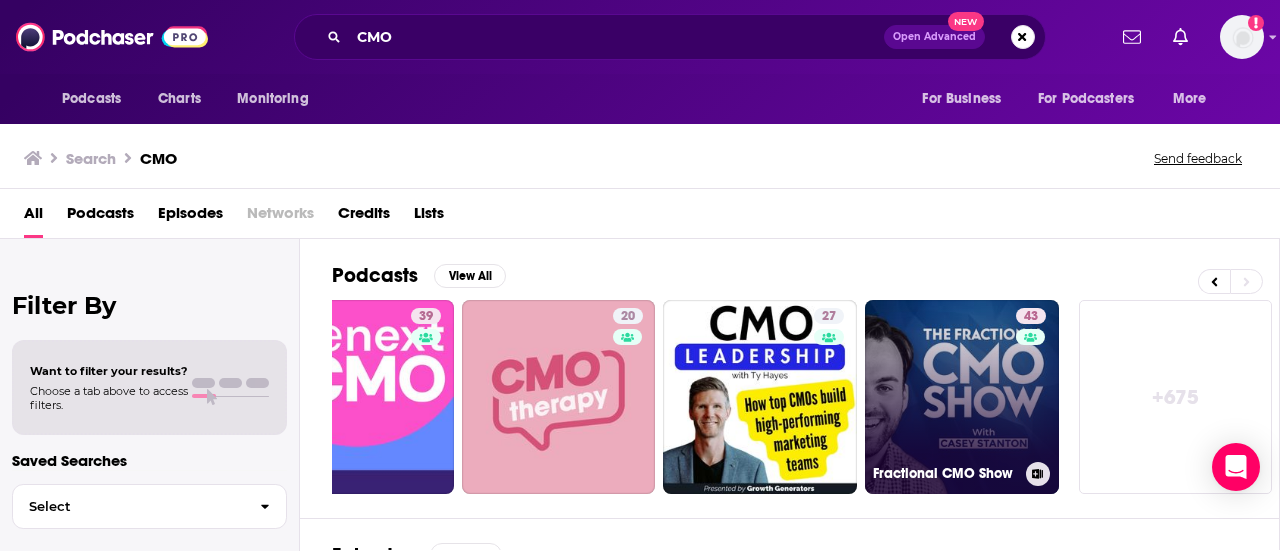 click on "43 Fractional CMO Show" at bounding box center [962, 397] 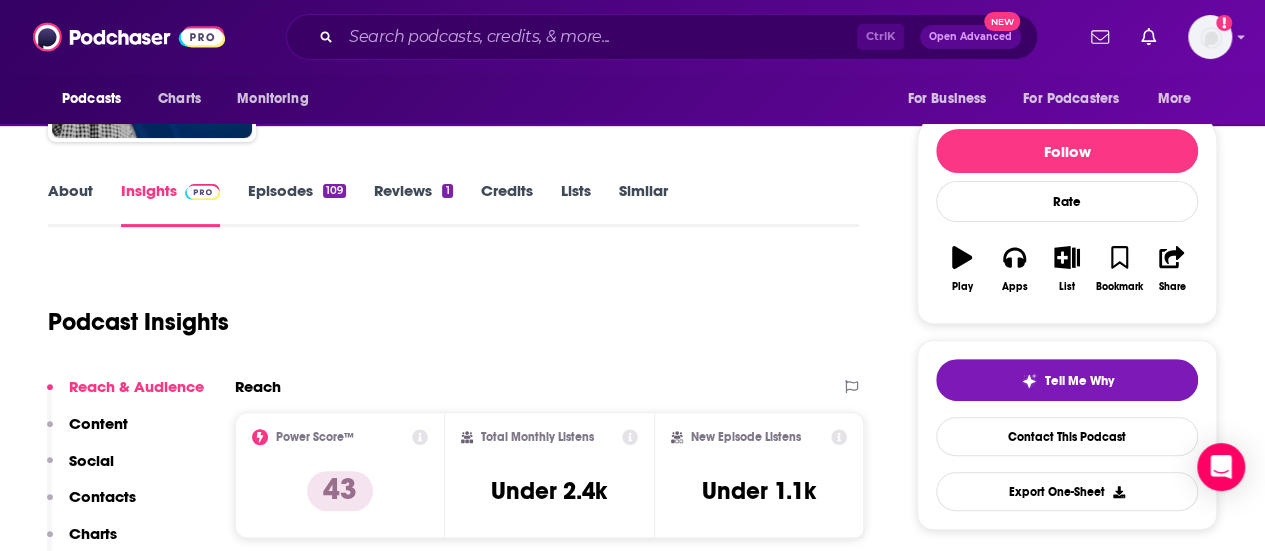 scroll, scrollTop: 300, scrollLeft: 0, axis: vertical 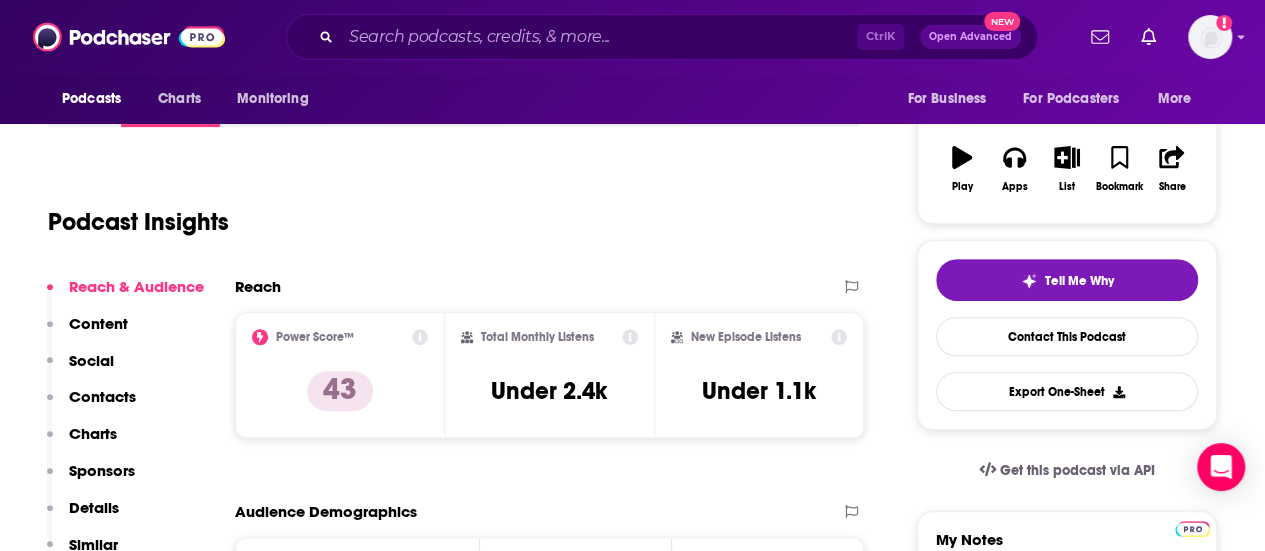 click on "Contacts" at bounding box center [102, 396] 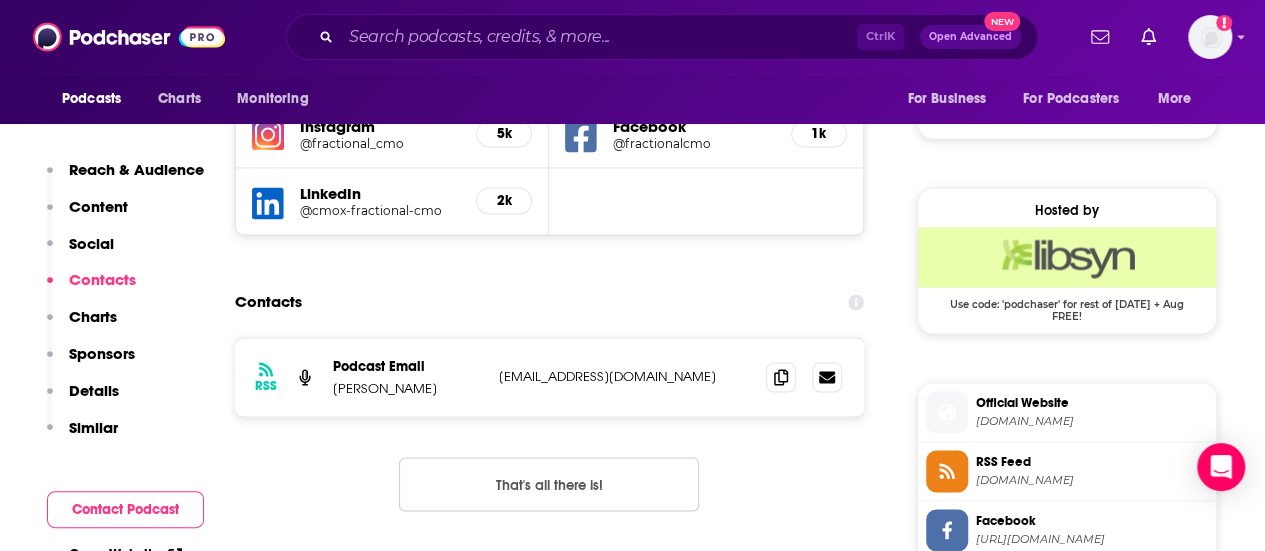 scroll, scrollTop: 1515, scrollLeft: 0, axis: vertical 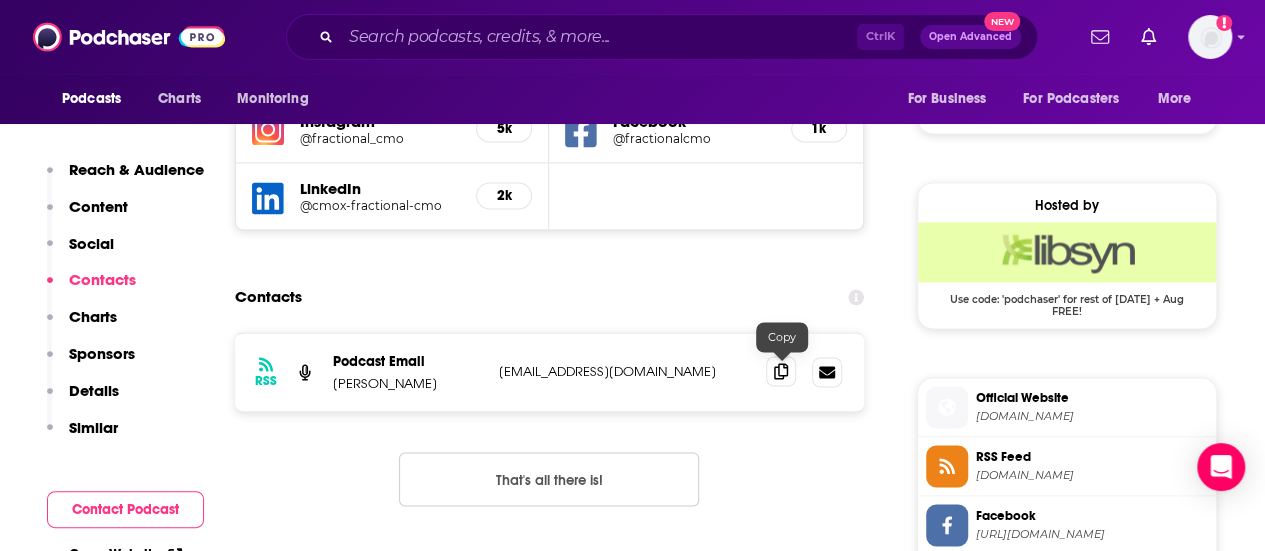 click 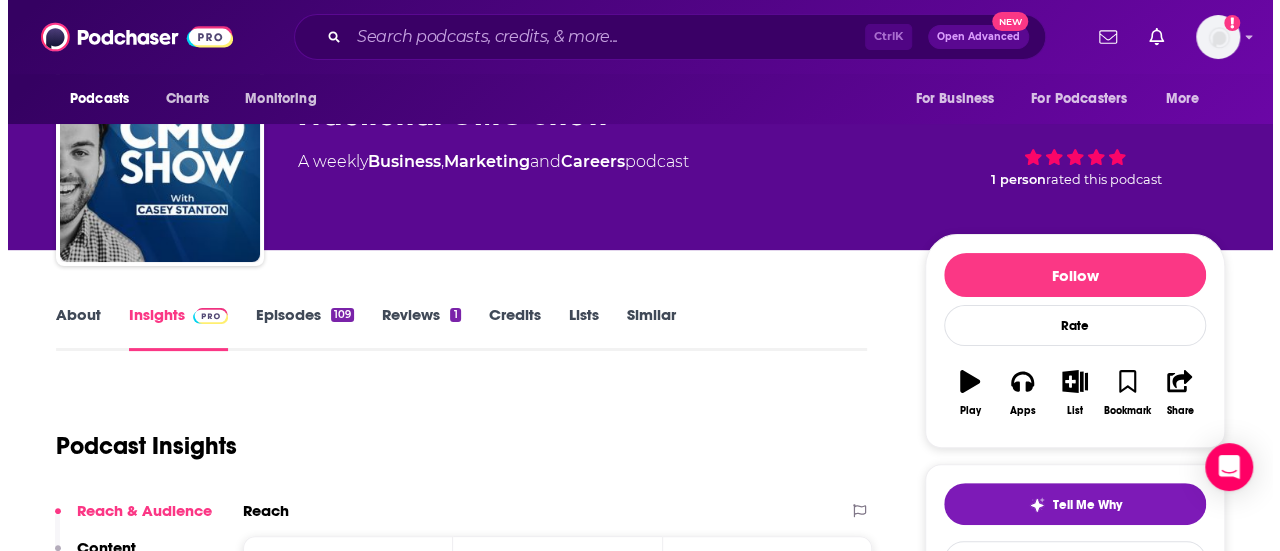 scroll, scrollTop: 0, scrollLeft: 0, axis: both 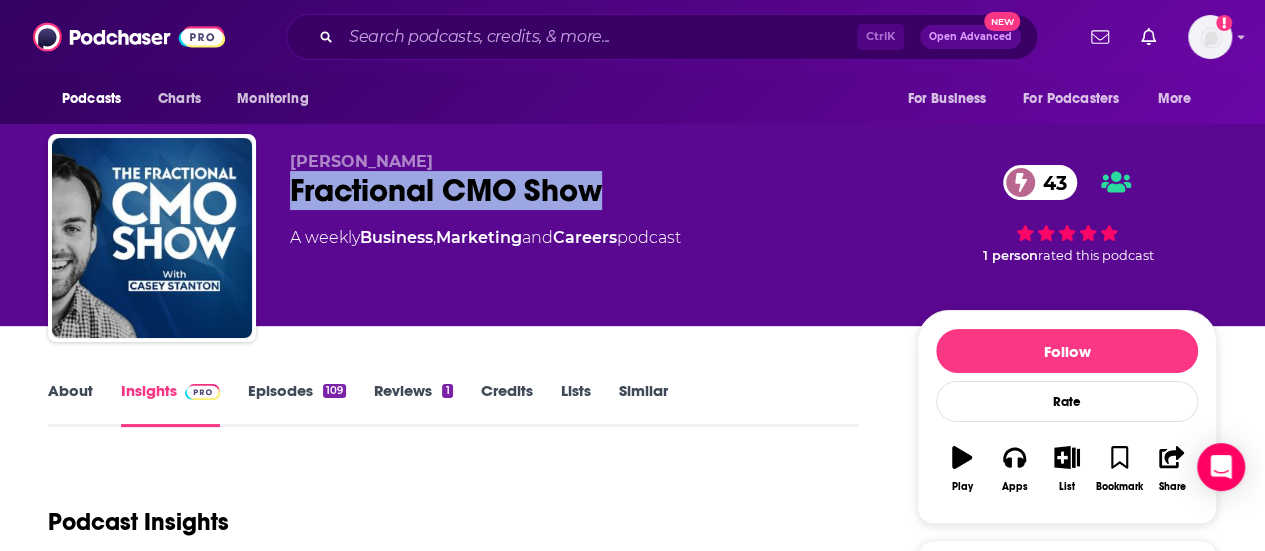 drag, startPoint x: 309, startPoint y: 194, endPoint x: 610, endPoint y: 196, distance: 301.00665 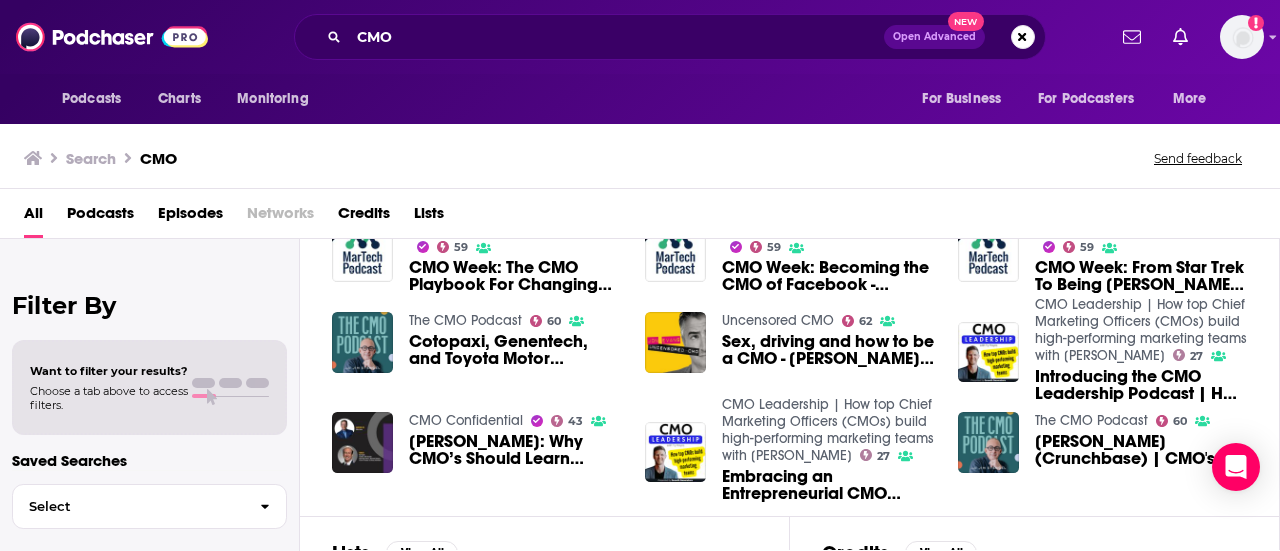 scroll, scrollTop: 400, scrollLeft: 0, axis: vertical 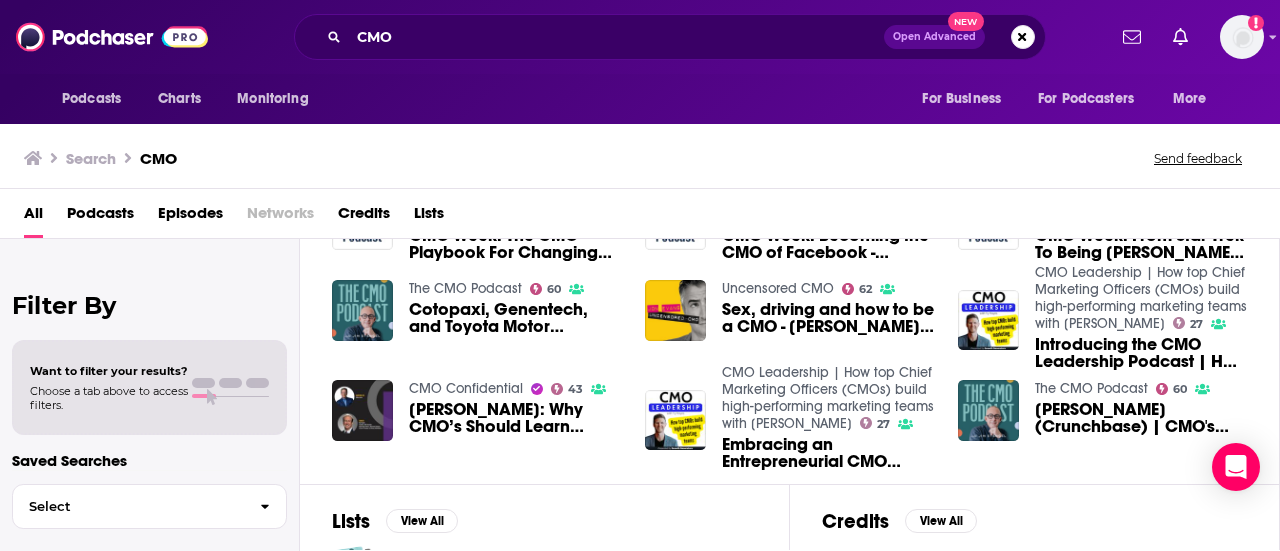 click on "Podcasts" at bounding box center (100, 217) 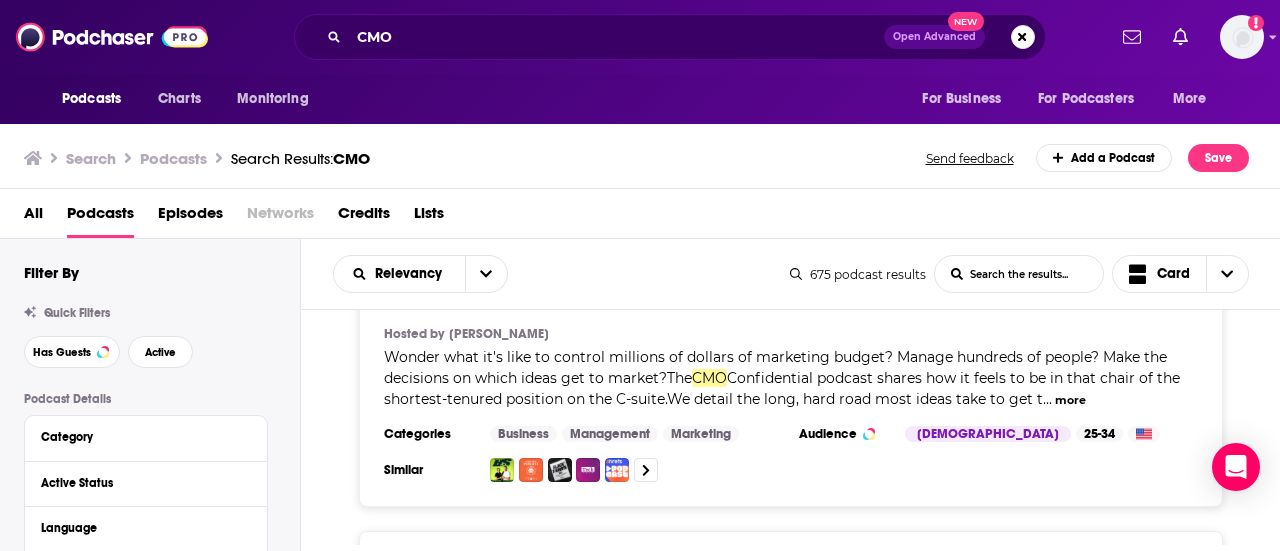 scroll, scrollTop: 600, scrollLeft: 0, axis: vertical 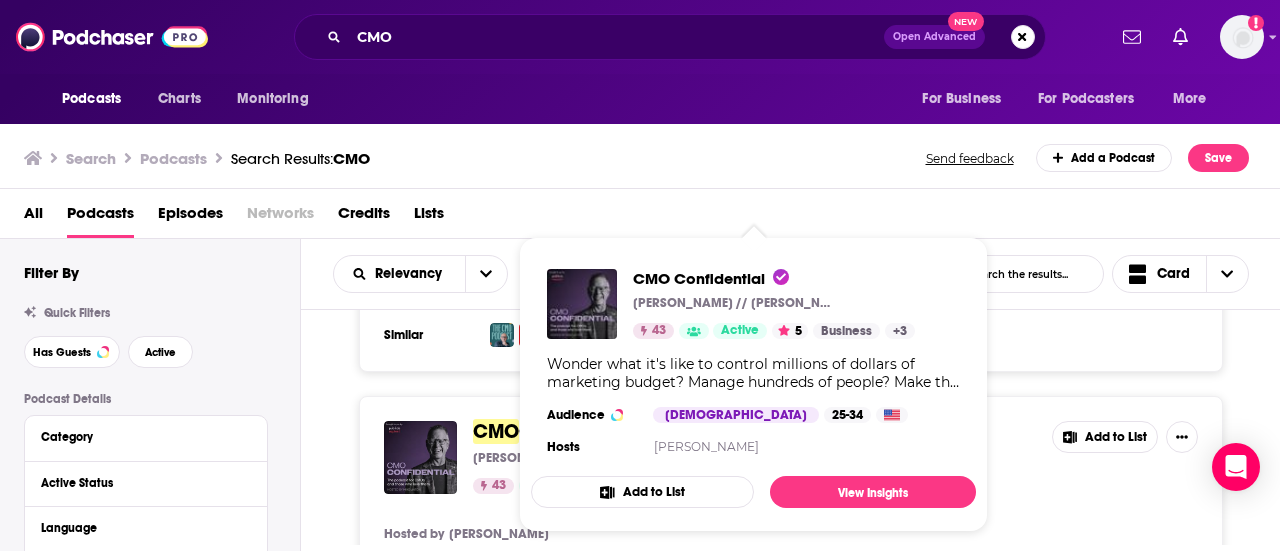 drag, startPoint x: 572, startPoint y: 410, endPoint x: 495, endPoint y: 528, distance: 140.90068 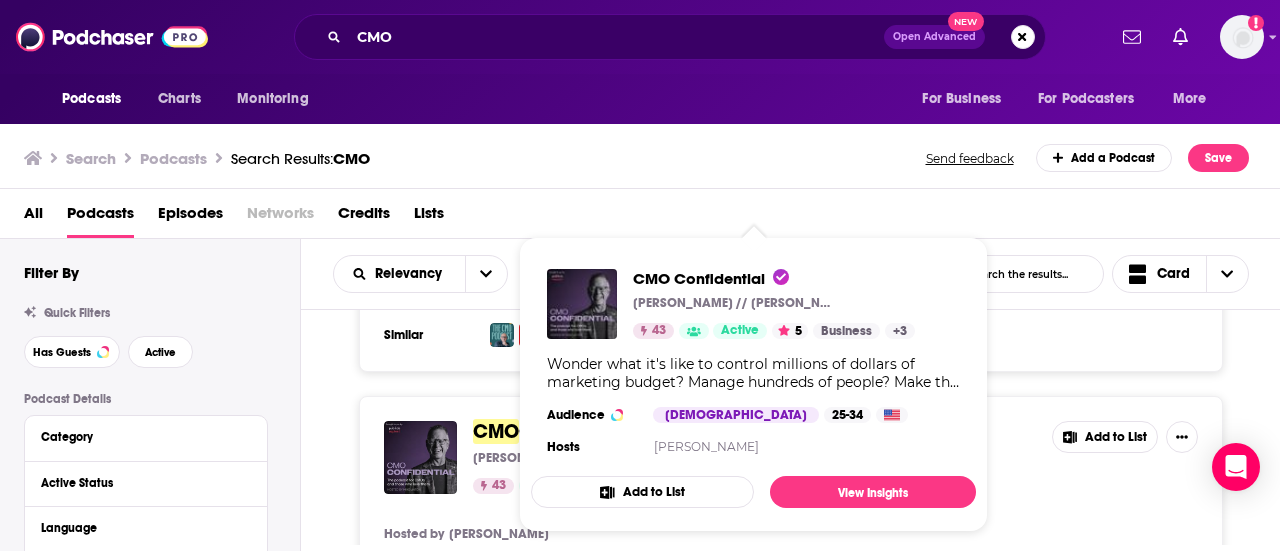 drag, startPoint x: 539, startPoint y: 407, endPoint x: 504, endPoint y: 403, distance: 35.22783 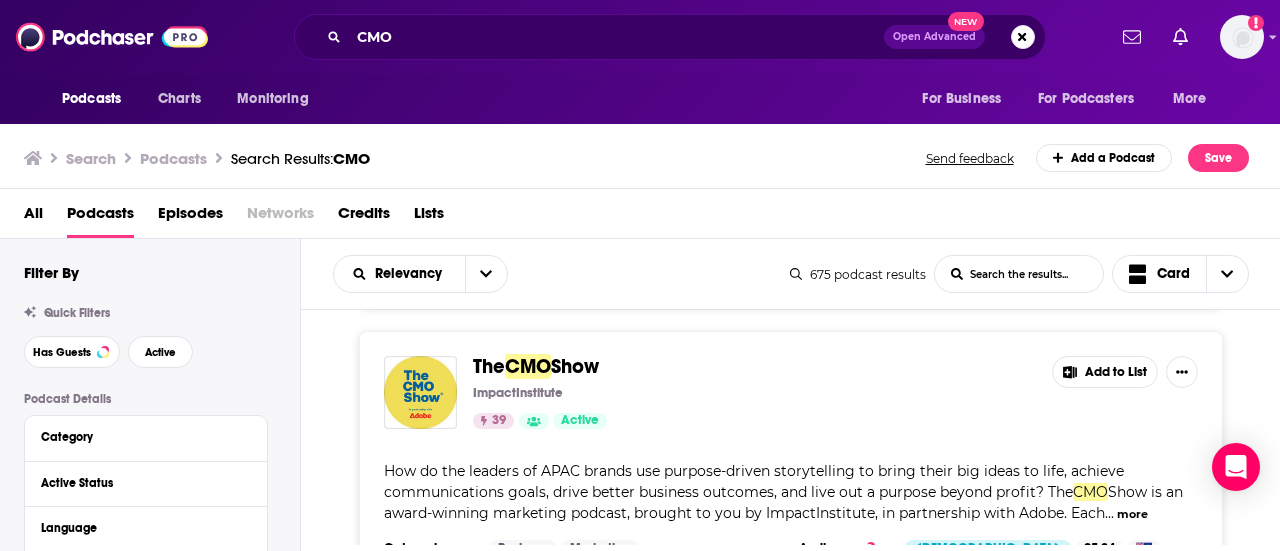scroll, scrollTop: 1300, scrollLeft: 0, axis: vertical 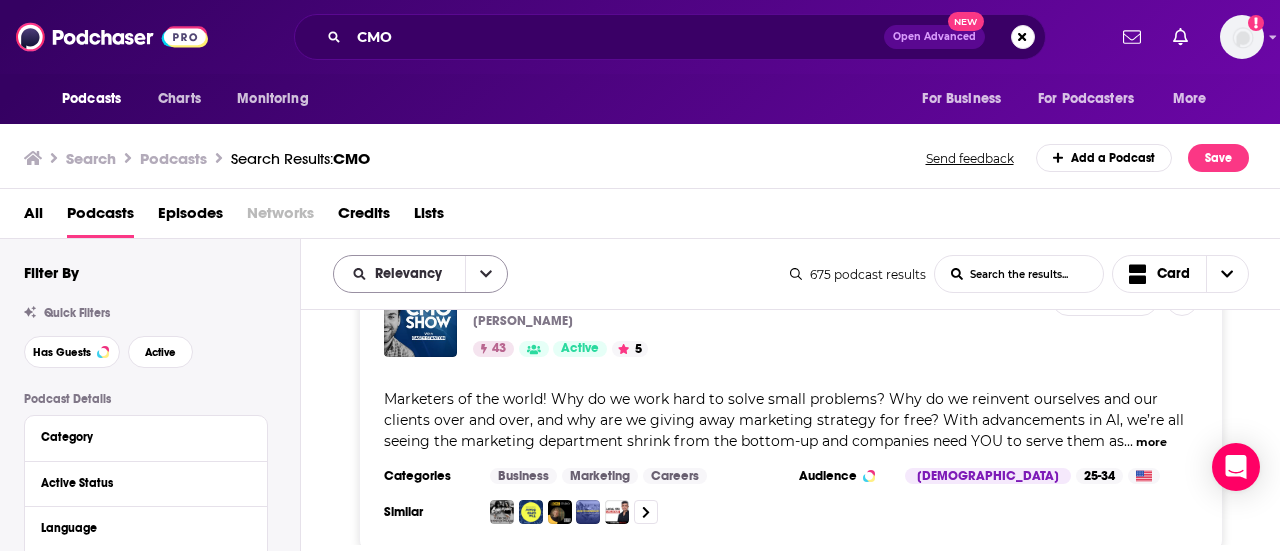 click 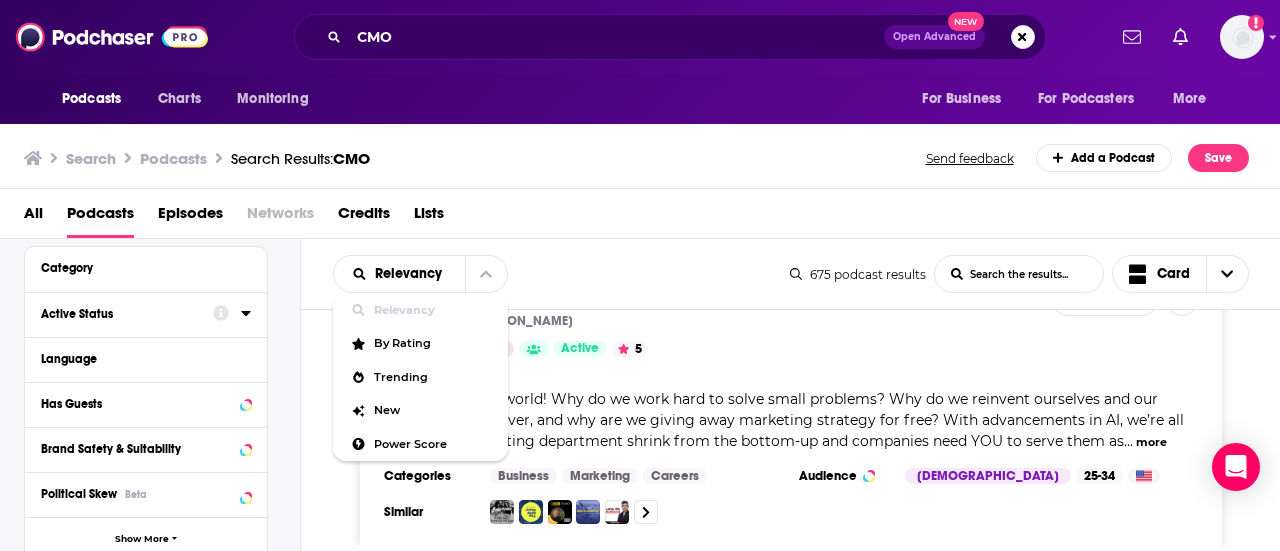 scroll, scrollTop: 200, scrollLeft: 0, axis: vertical 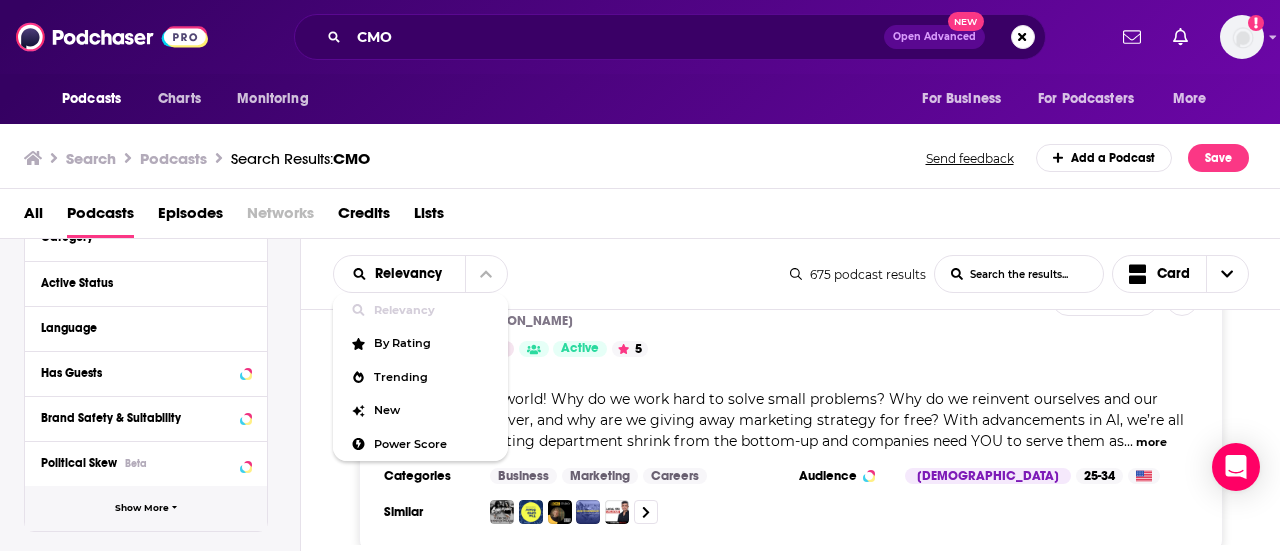 click on "Show More" at bounding box center [142, 508] 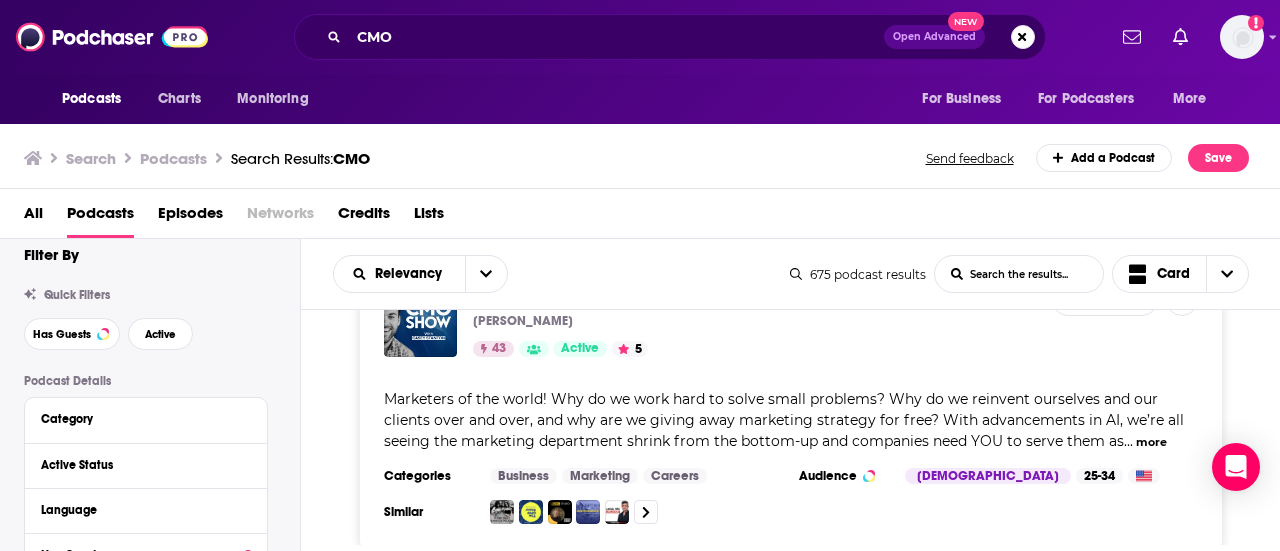 scroll, scrollTop: 0, scrollLeft: 0, axis: both 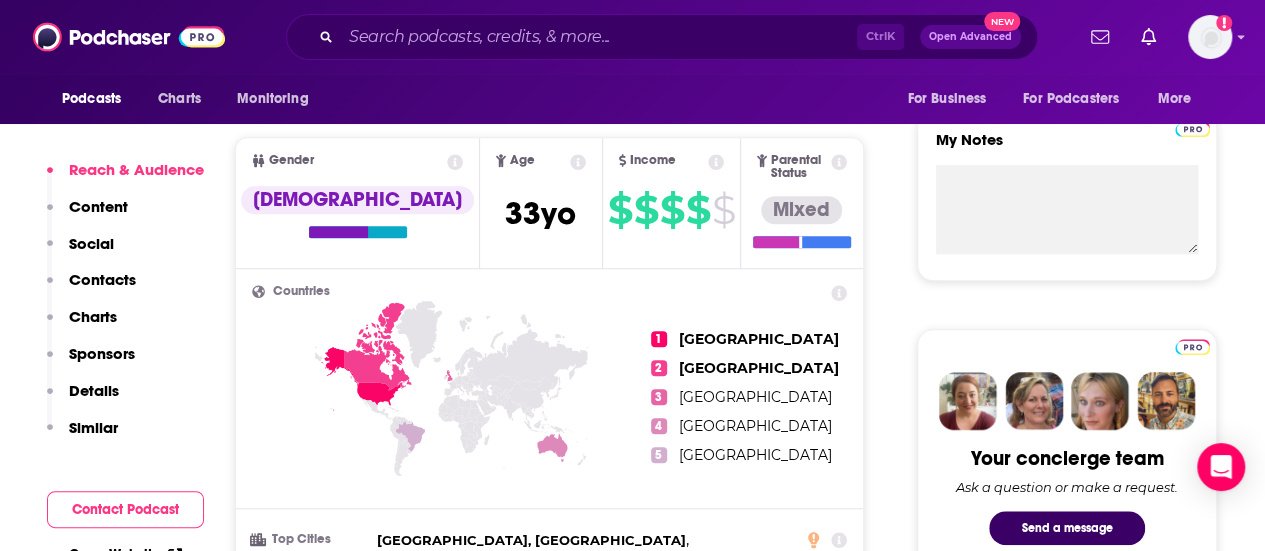 click on "Contacts" at bounding box center [102, 279] 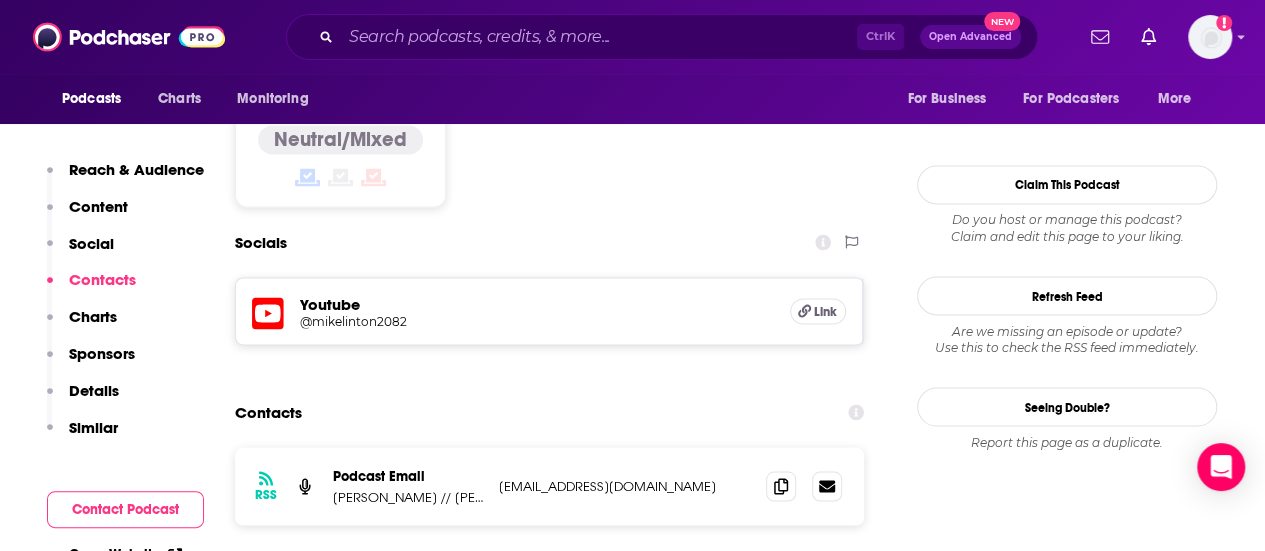 scroll, scrollTop: 1670, scrollLeft: 0, axis: vertical 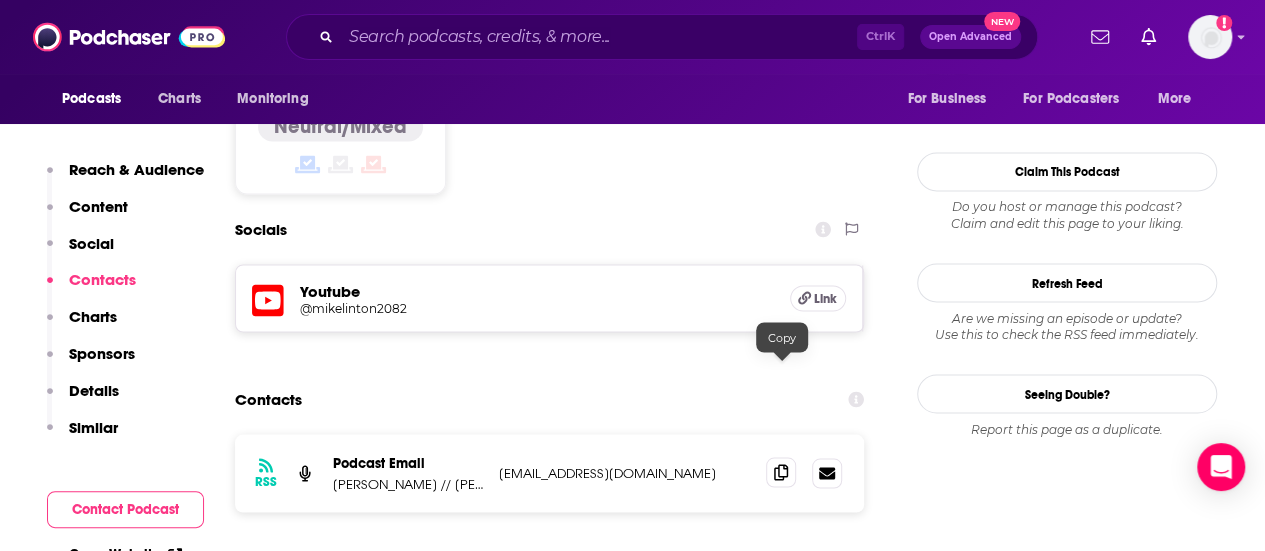 click 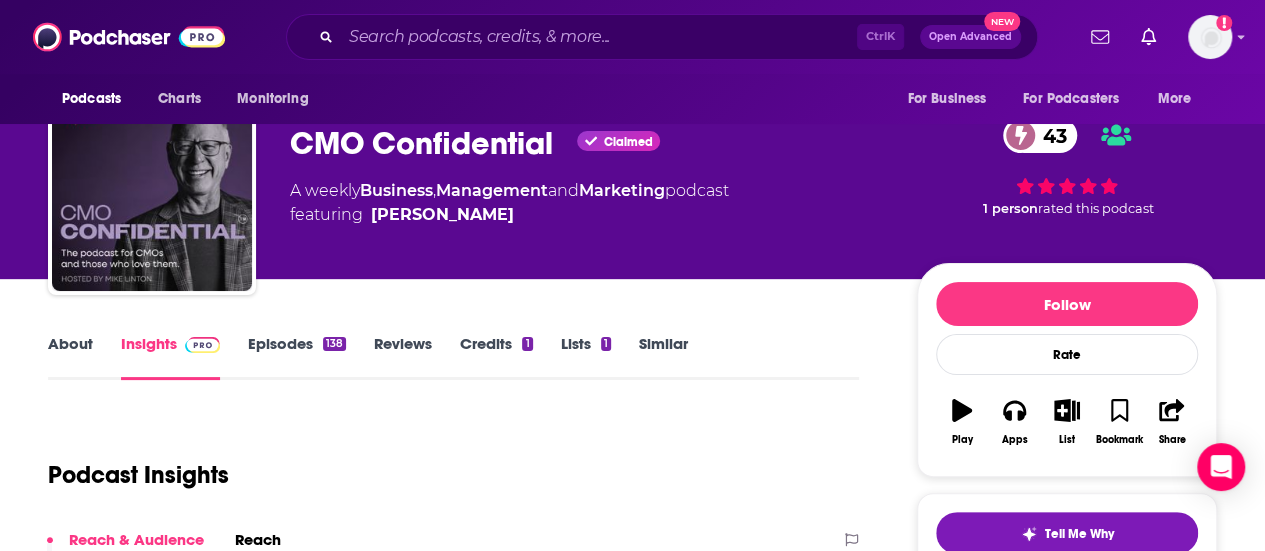scroll, scrollTop: 0, scrollLeft: 0, axis: both 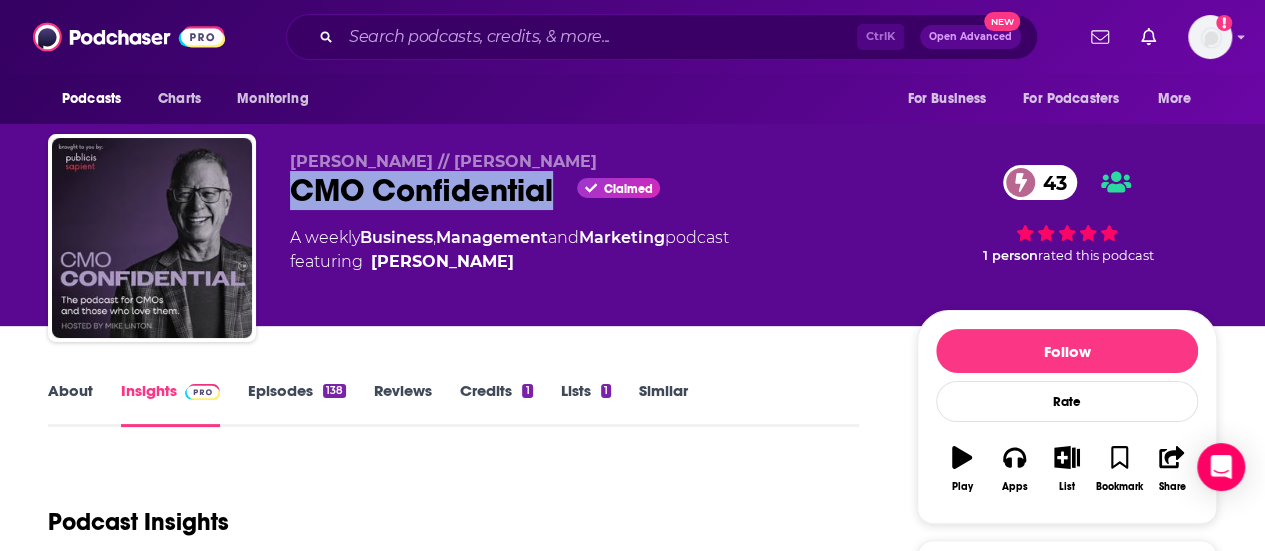 drag, startPoint x: 292, startPoint y: 185, endPoint x: 556, endPoint y: 185, distance: 264 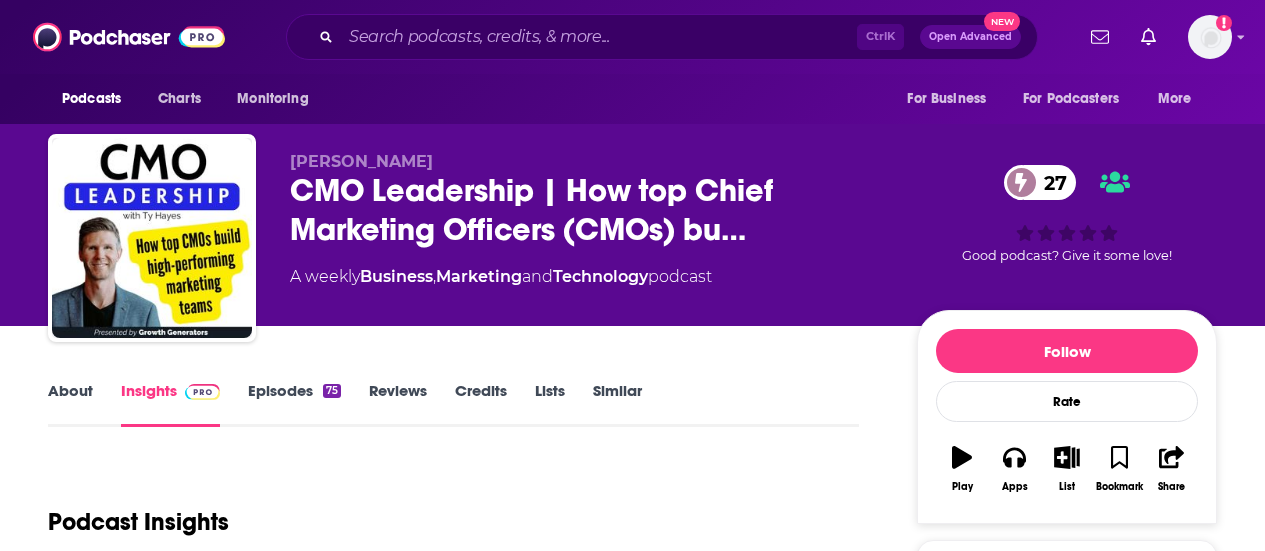 scroll, scrollTop: 400, scrollLeft: 0, axis: vertical 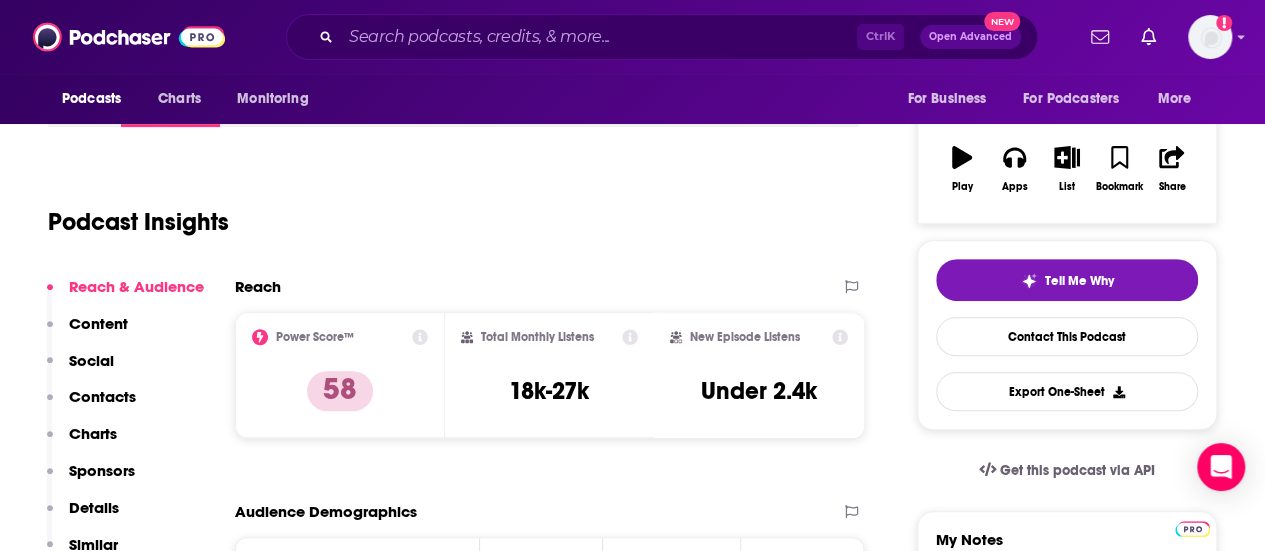 click on "Contacts" at bounding box center (102, 396) 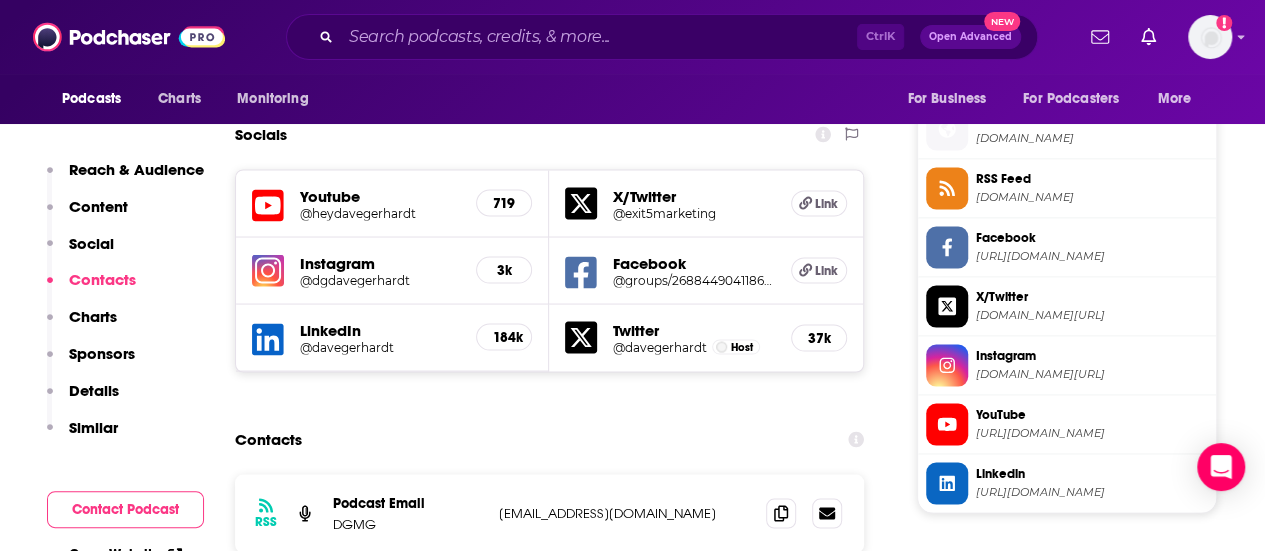 scroll, scrollTop: 1808, scrollLeft: 0, axis: vertical 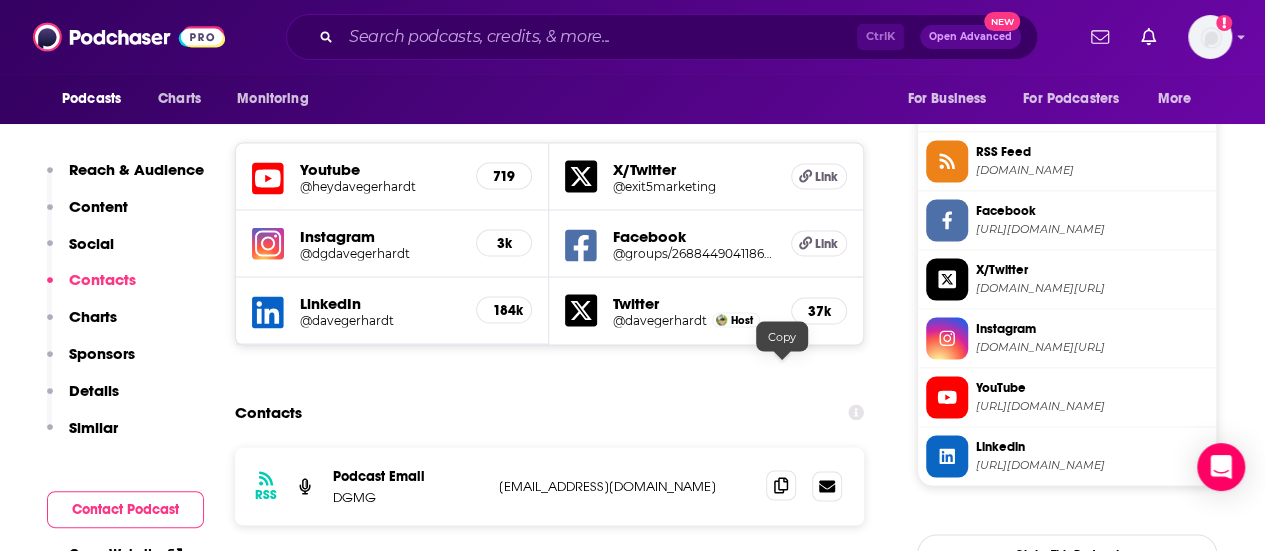 click 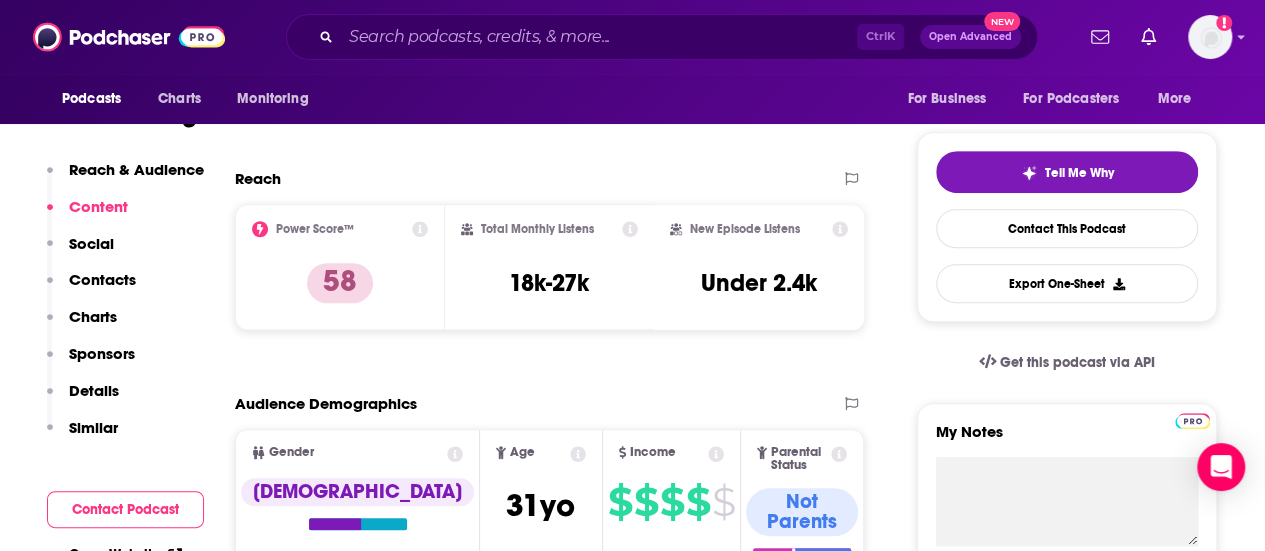 scroll, scrollTop: 0, scrollLeft: 0, axis: both 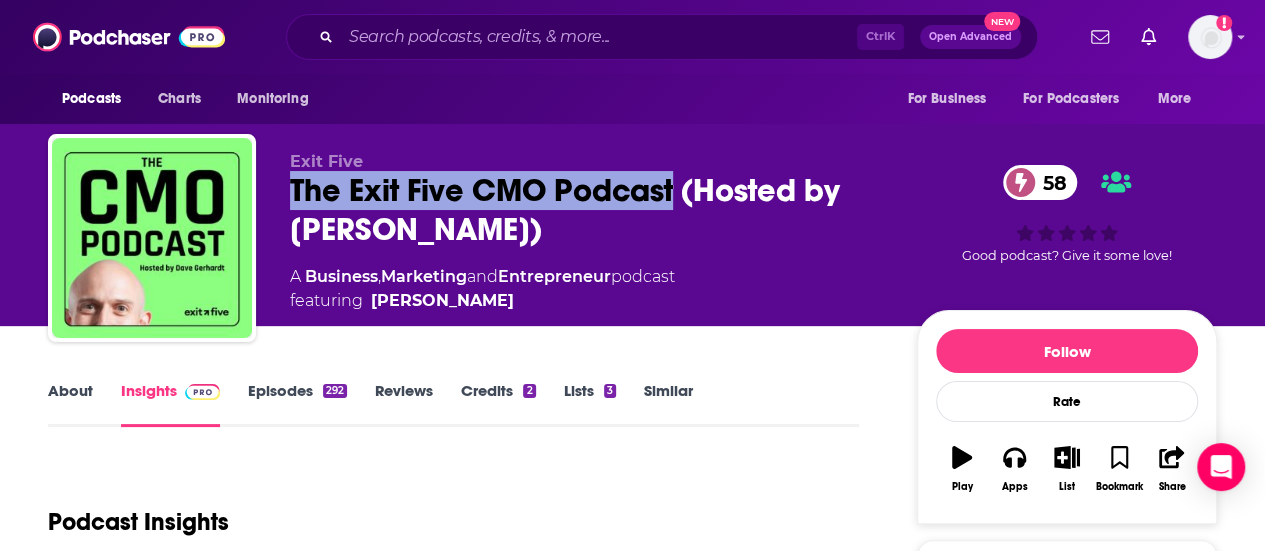 drag, startPoint x: 311, startPoint y: 186, endPoint x: 676, endPoint y: 181, distance: 365.03424 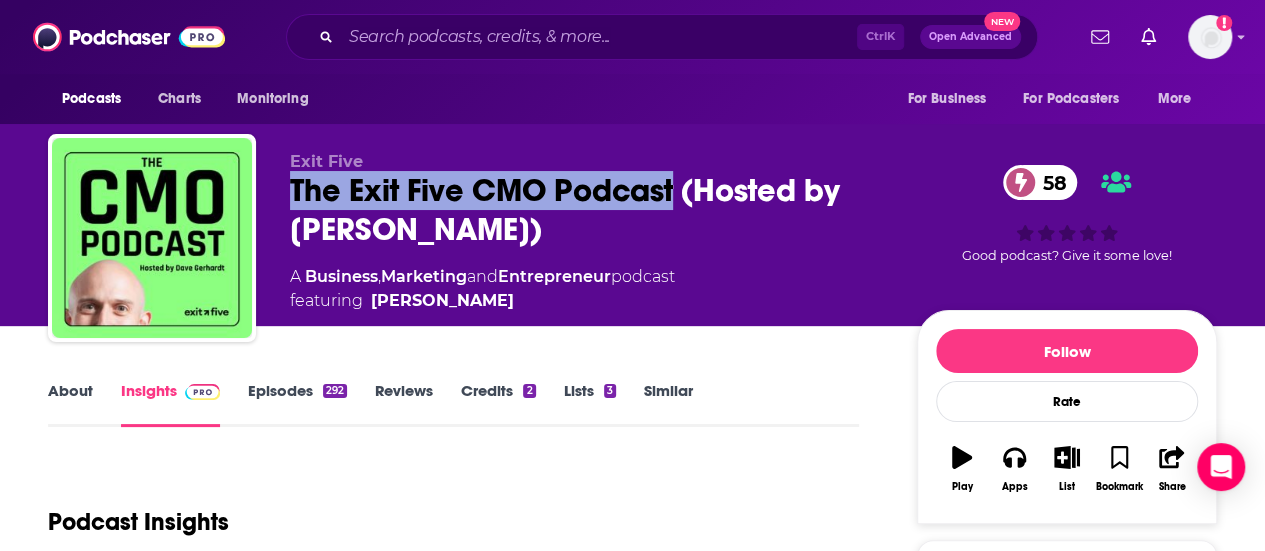 click on "Exit Five   The Exit Five CMO Podcast (Hosted by Dave Gerhardt) 58 A   Business ,  Marketing  and  Entrepreneur  podcast  featuring   Dave Gerhardt 58 Good podcast? Give it some love!" at bounding box center [632, 242] 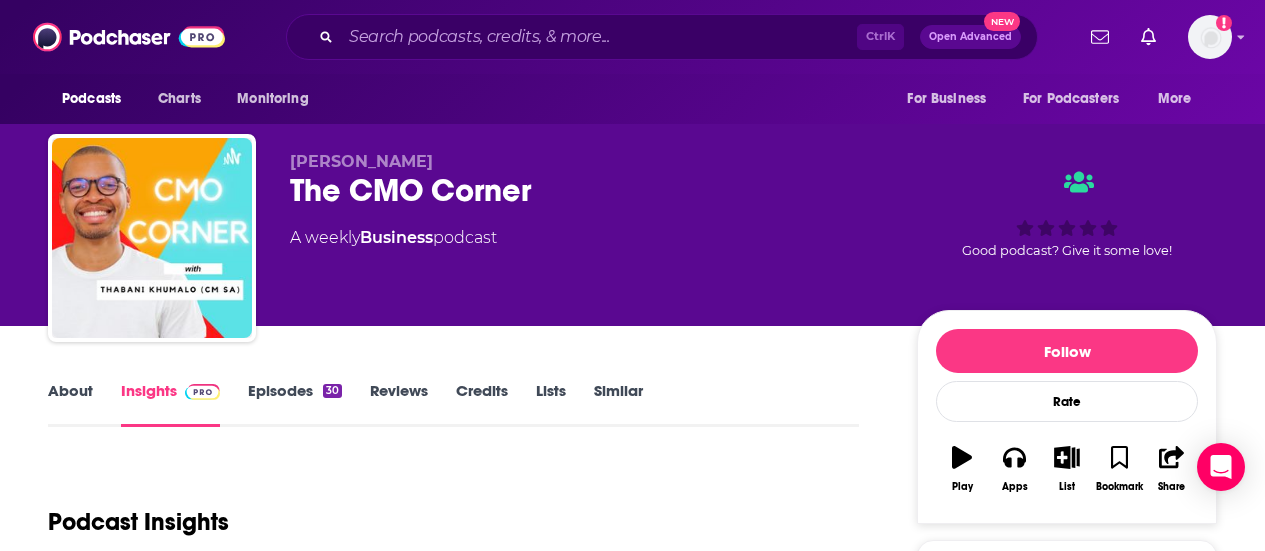 scroll, scrollTop: 0, scrollLeft: 0, axis: both 